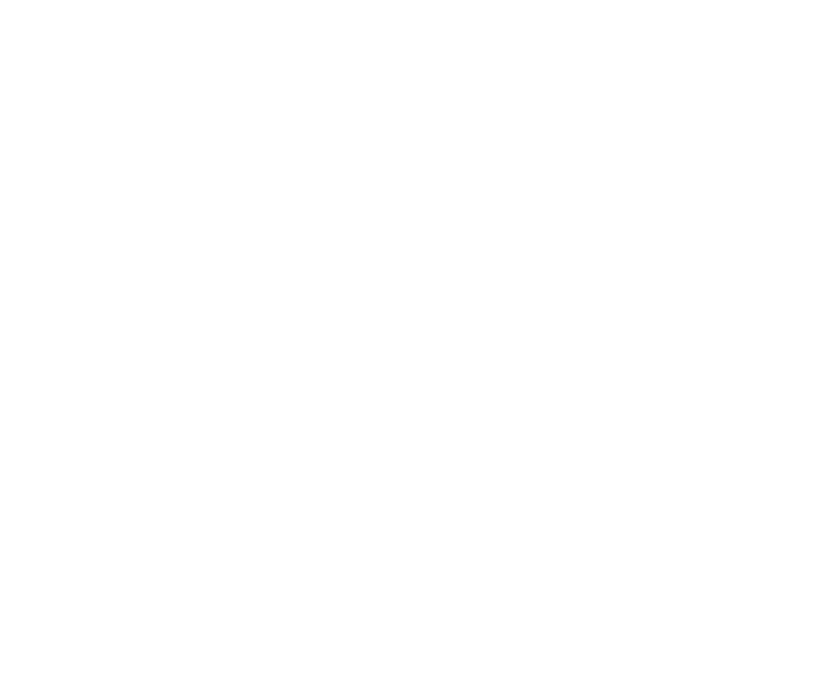 scroll, scrollTop: 0, scrollLeft: 0, axis: both 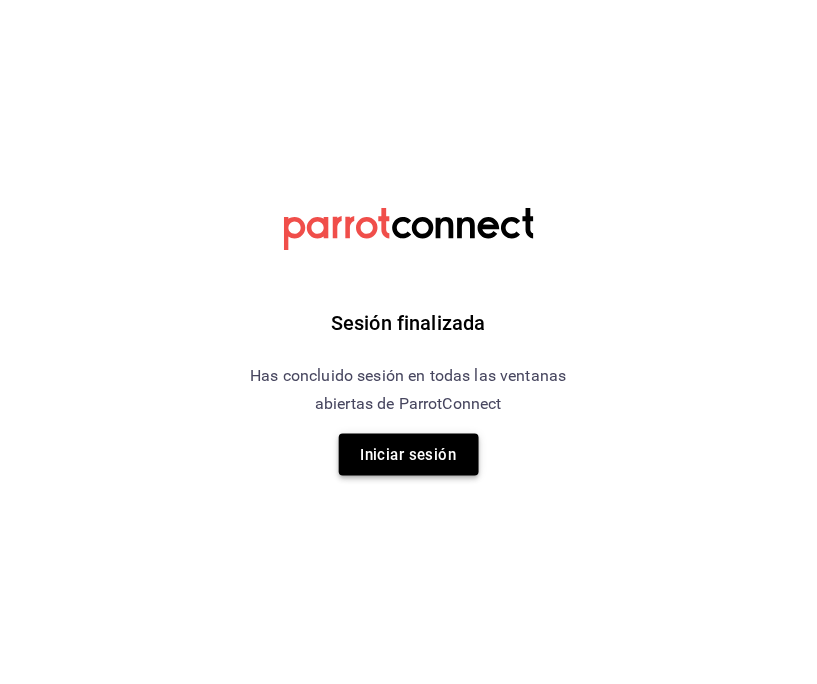 click on "Iniciar sesión" at bounding box center [409, 455] 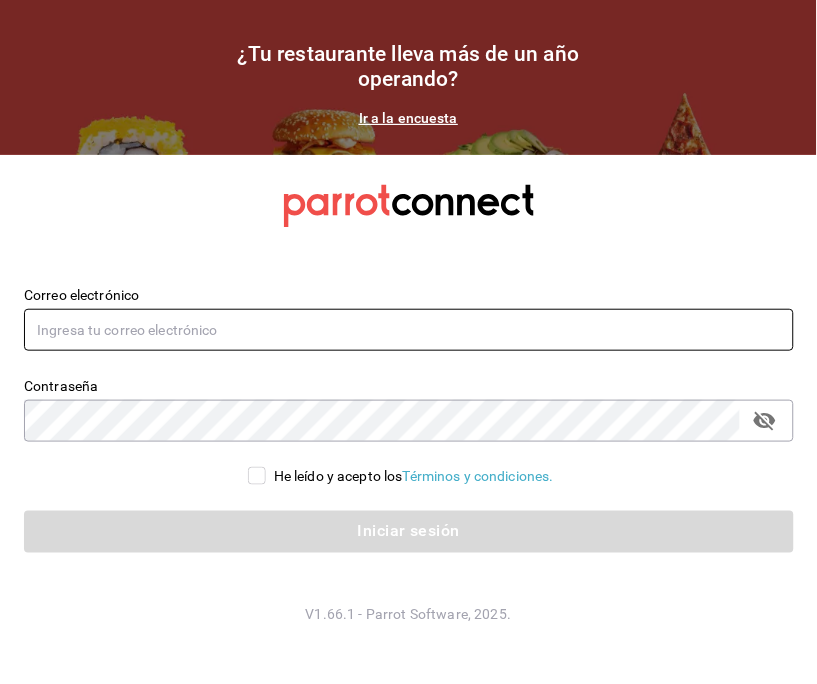 type on "administracion@airepaz.com" 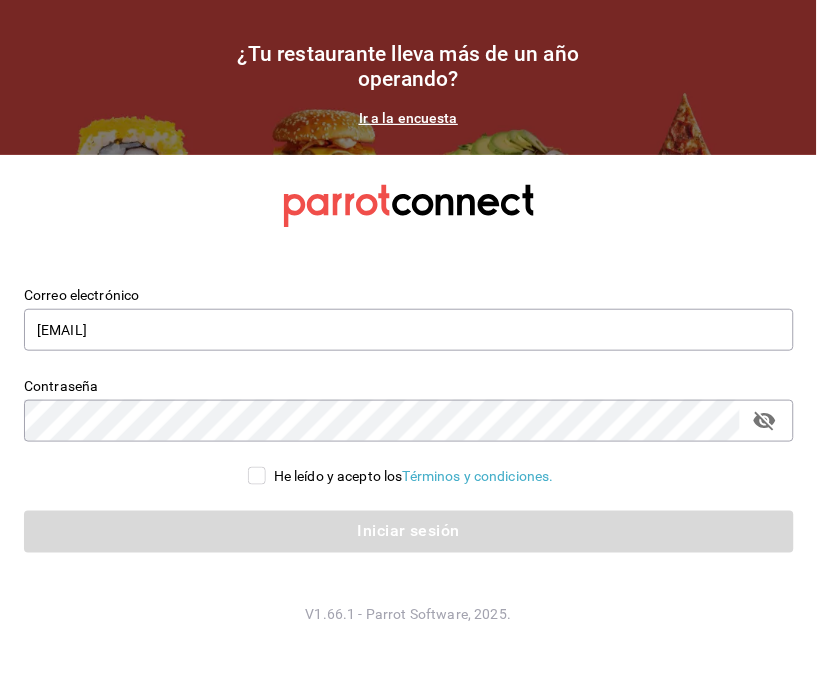 click on "He leído y acepto los  Términos y condiciones." at bounding box center (257, 476) 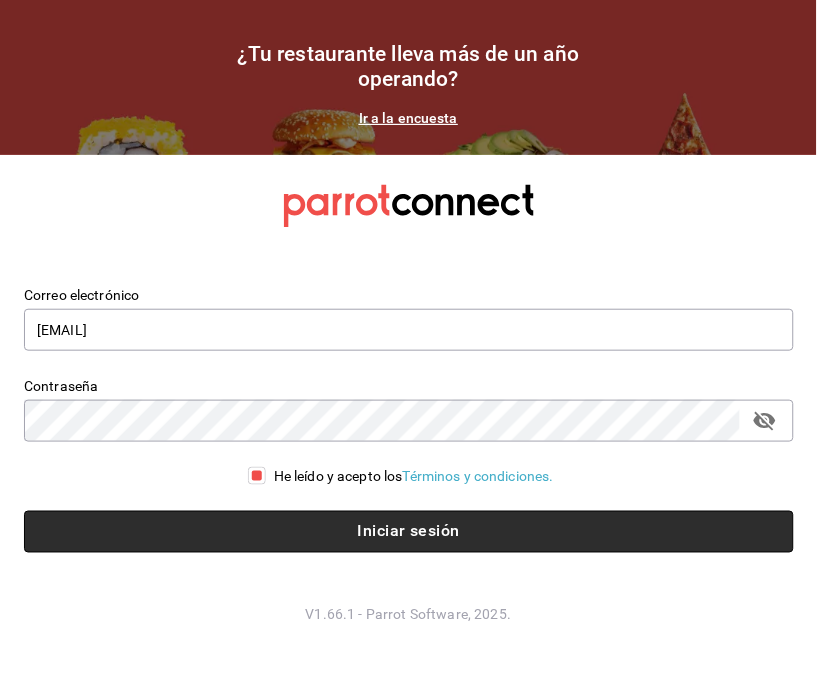 click on "Iniciar sesión" at bounding box center [409, 532] 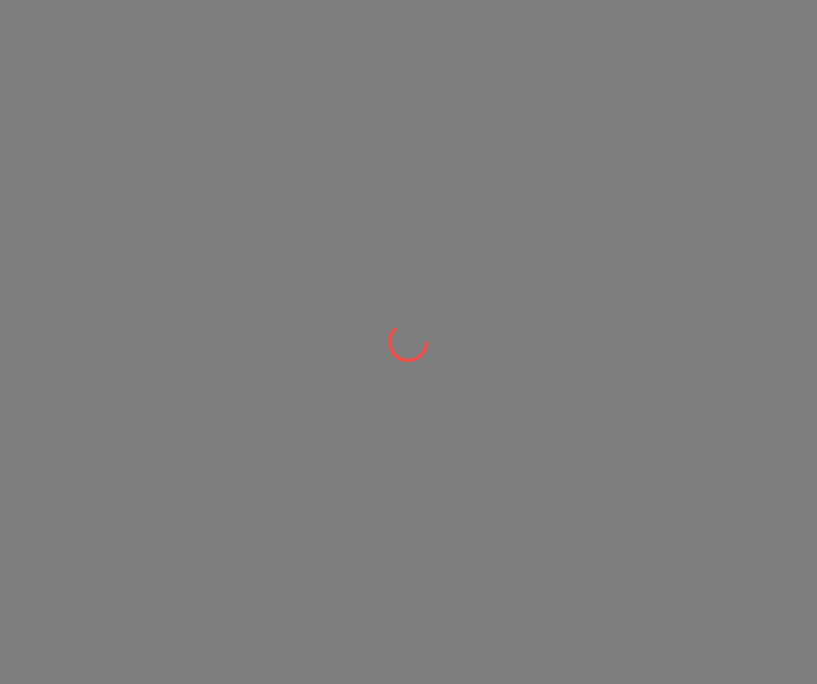 scroll, scrollTop: 0, scrollLeft: 0, axis: both 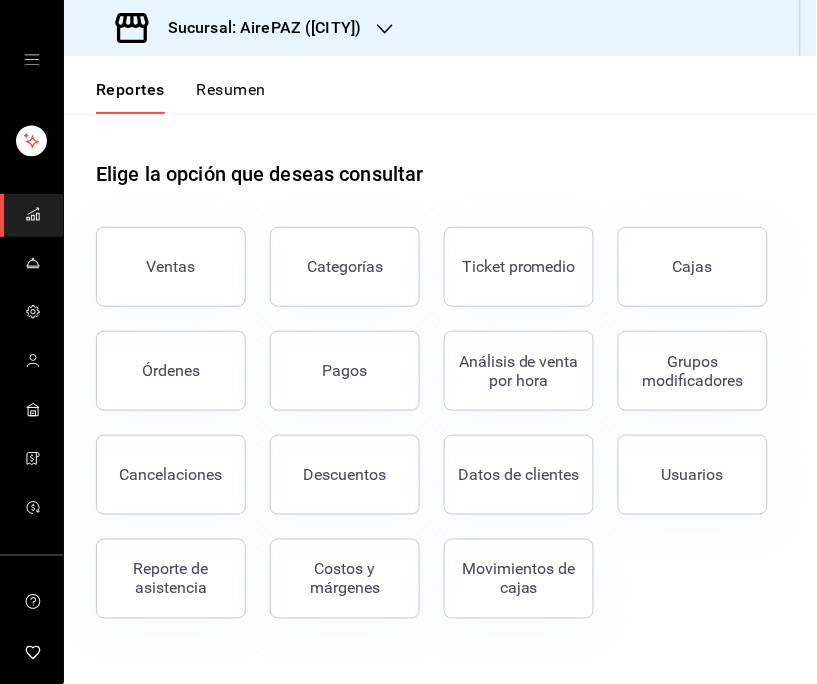 click on "Reportes Resumen" at bounding box center (165, 85) 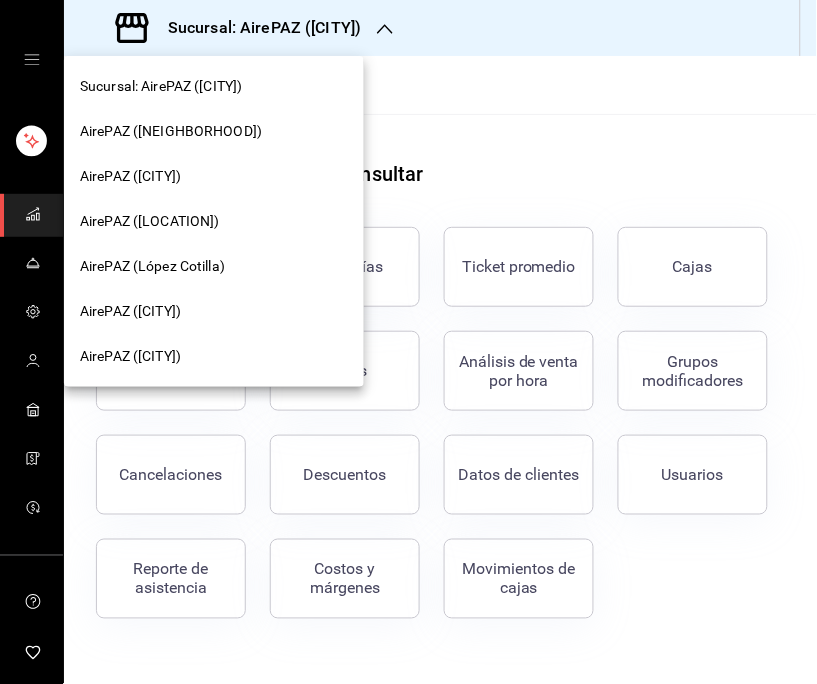 click on "[LOCATION] ([LOCATION])" at bounding box center (130, 356) 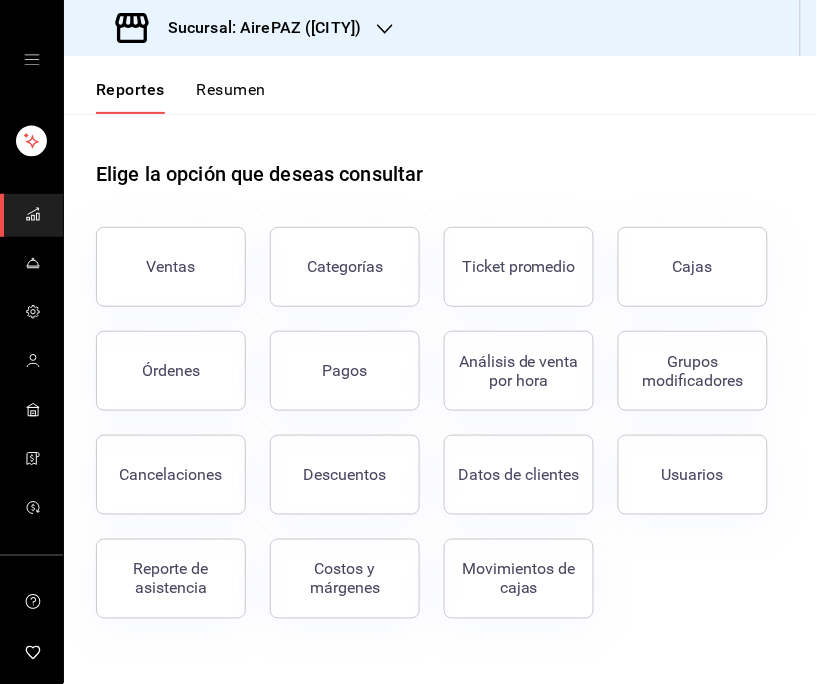 click on "Resumen" at bounding box center (231, 97) 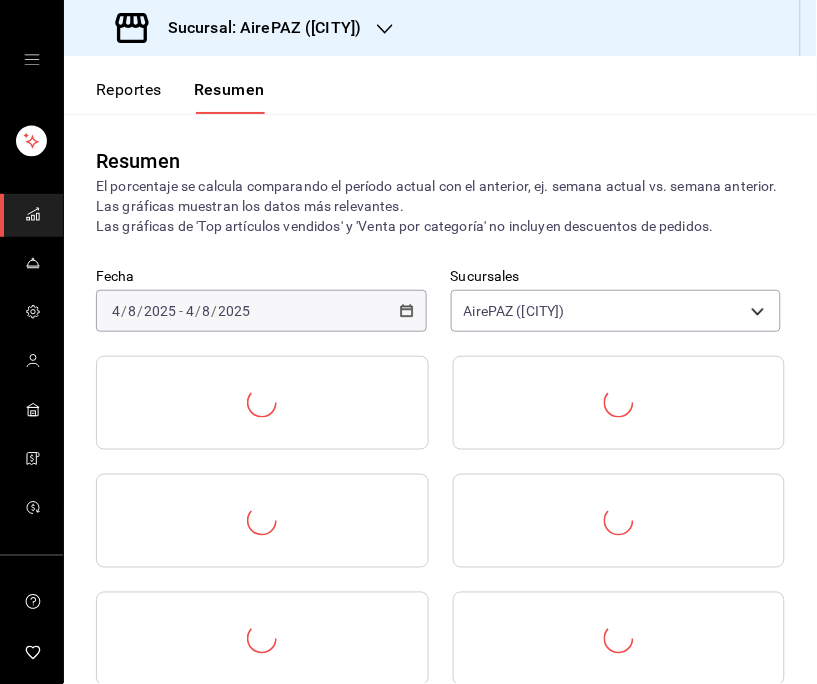 click on "Fecha" at bounding box center [261, 277] 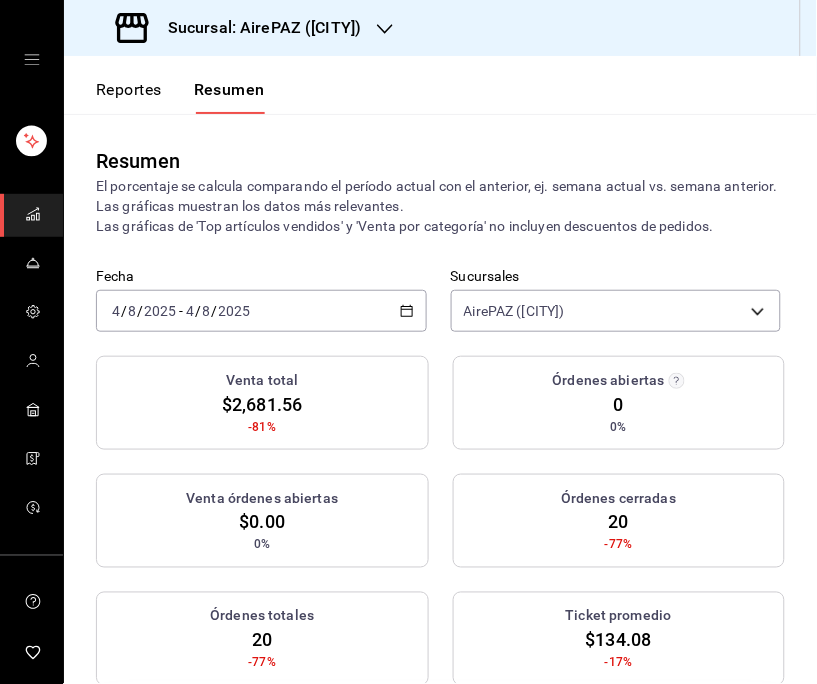 click 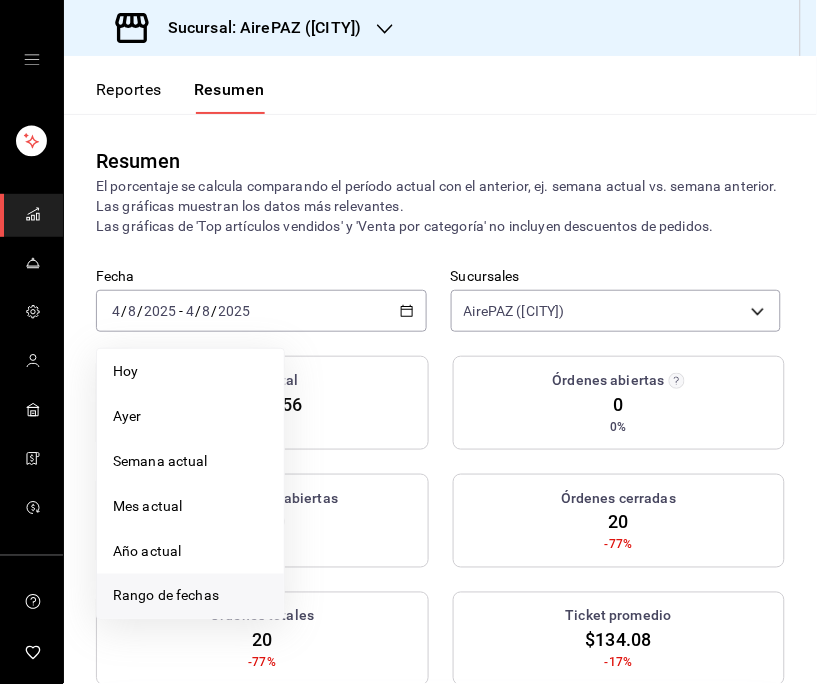 click on "Rango de fechas" at bounding box center (190, 596) 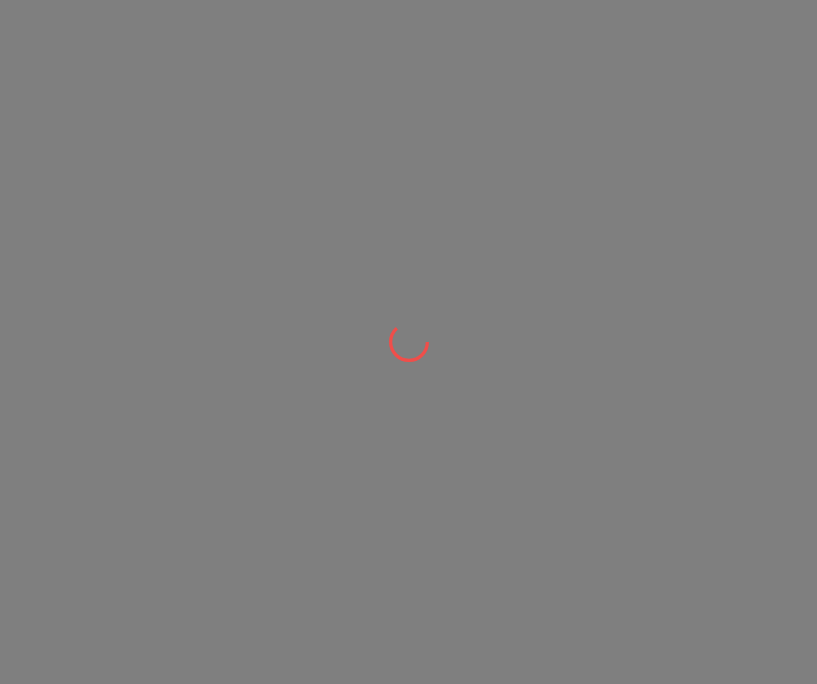 scroll, scrollTop: 0, scrollLeft: 0, axis: both 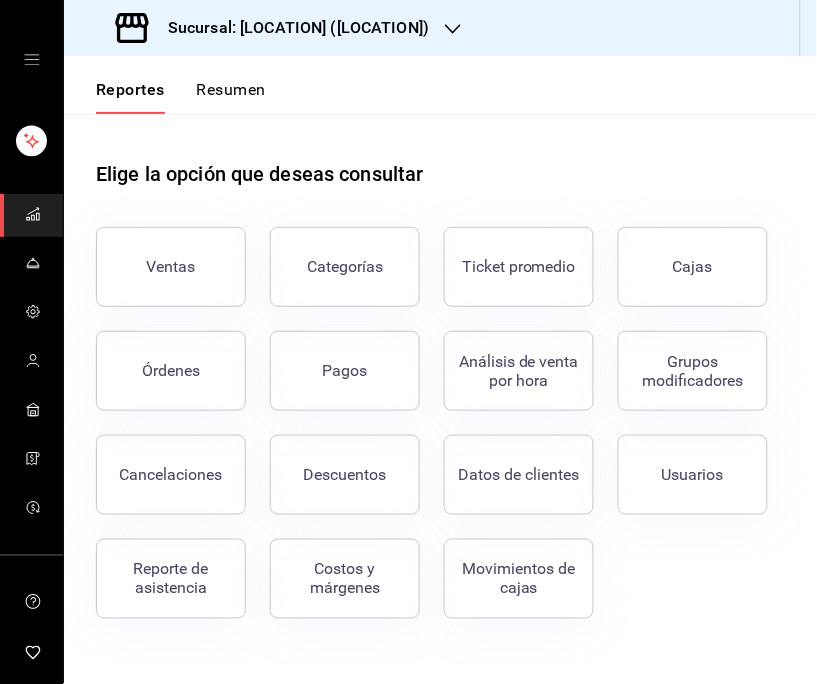 click on "Resumen" at bounding box center [231, 97] 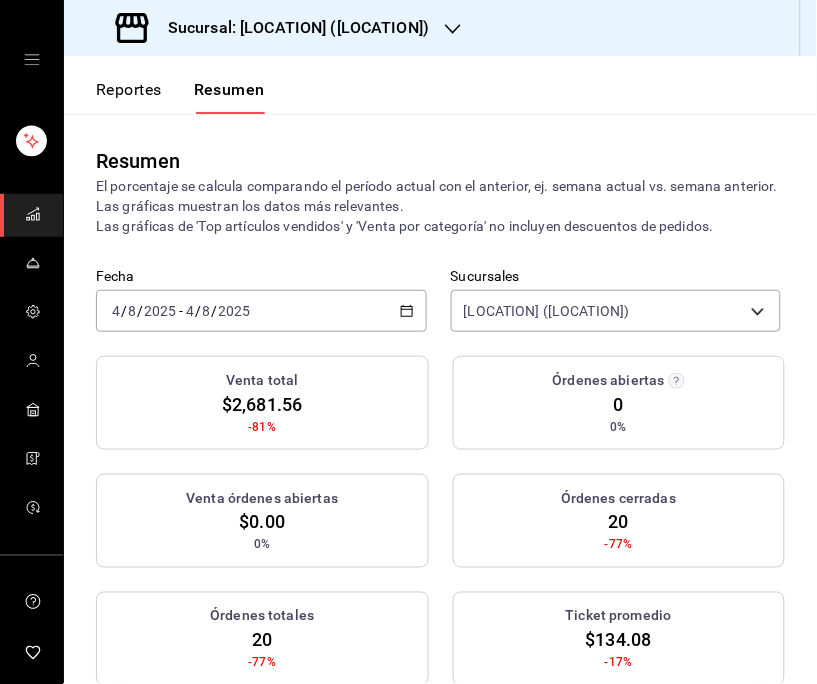 click 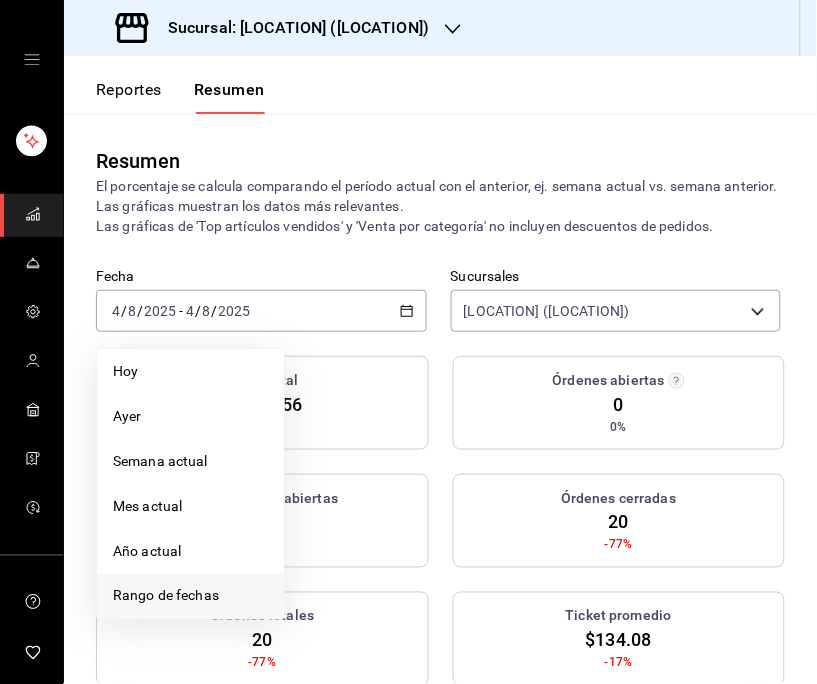 click on "Rango de fechas" at bounding box center (190, 596) 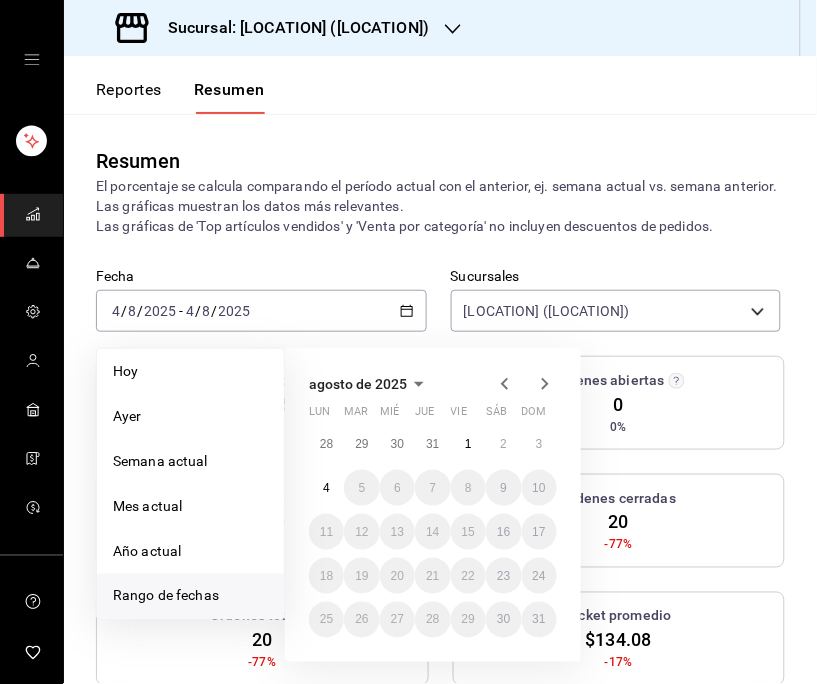 click 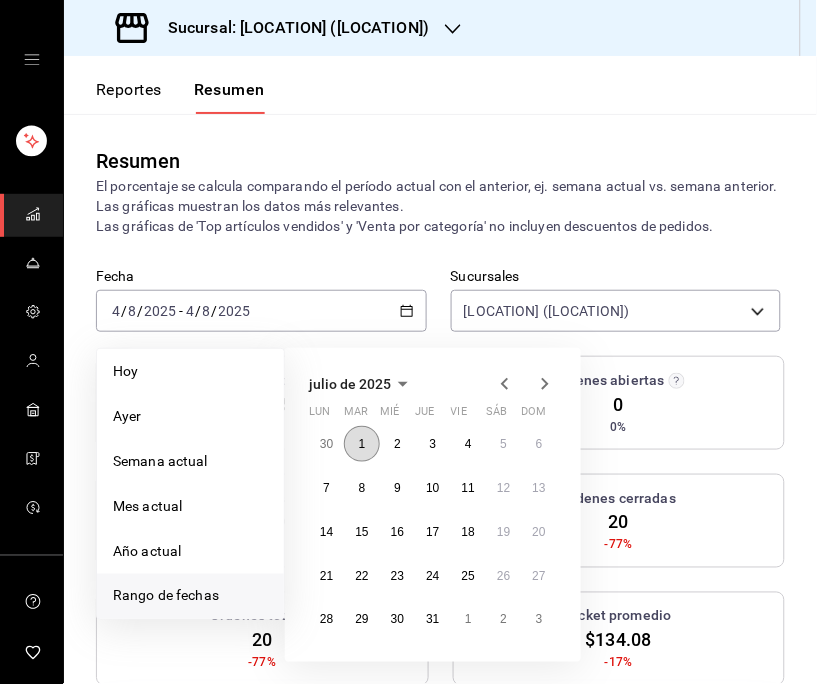 click on "1" at bounding box center [362, 444] 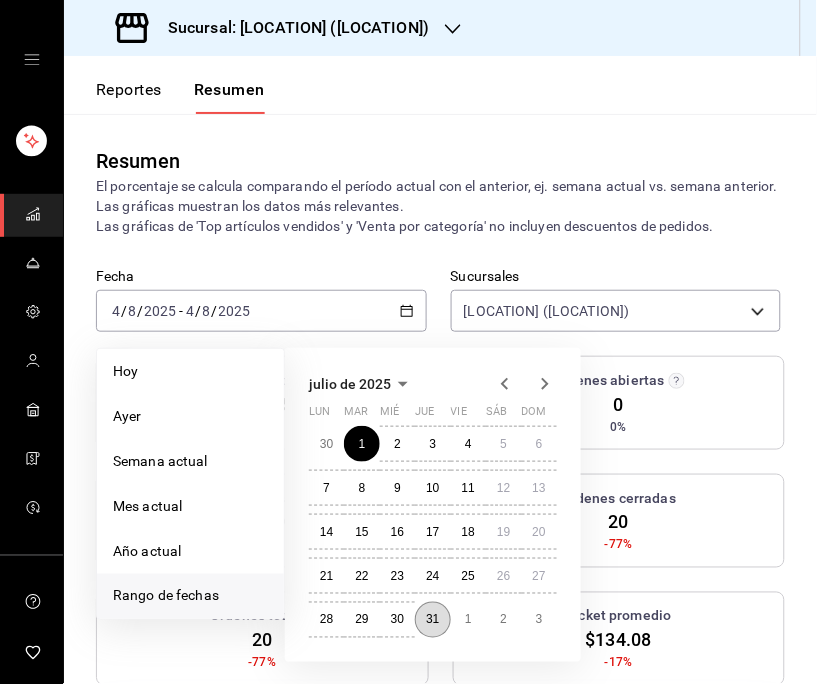 click on "31" at bounding box center [432, 620] 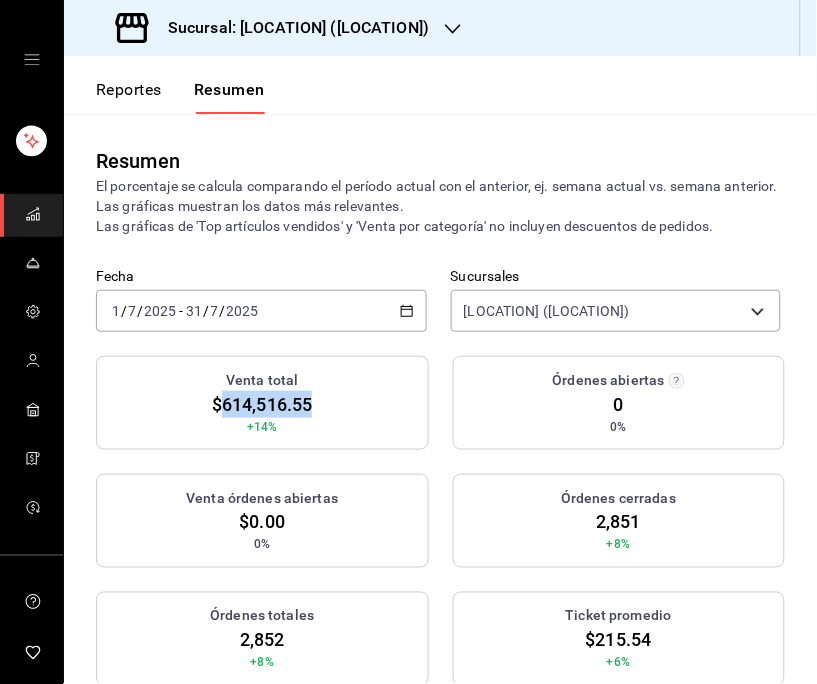 drag, startPoint x: 214, startPoint y: 406, endPoint x: 308, endPoint y: 403, distance: 94.04786 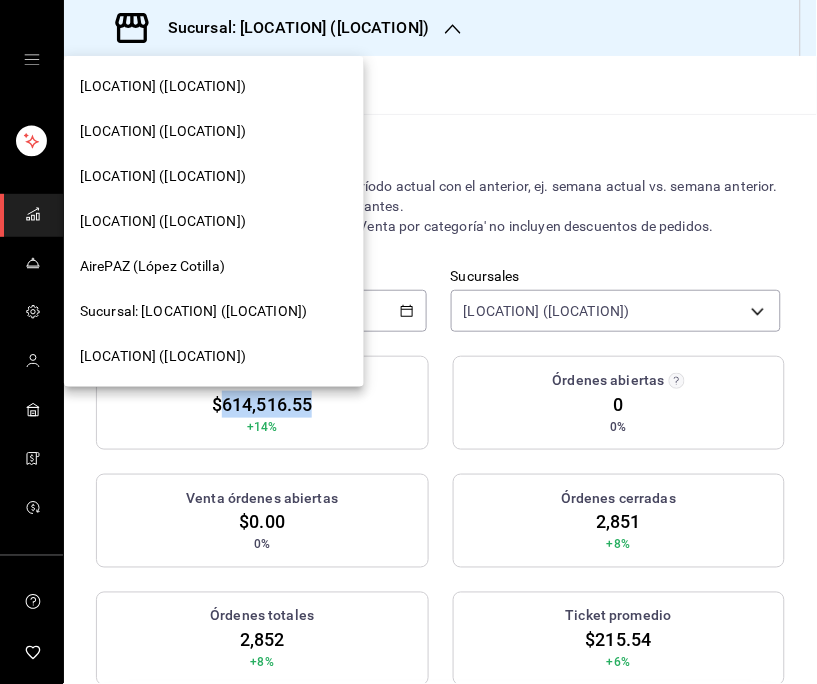 click on "[LOCATION] ([LOCATION])" at bounding box center [163, 176] 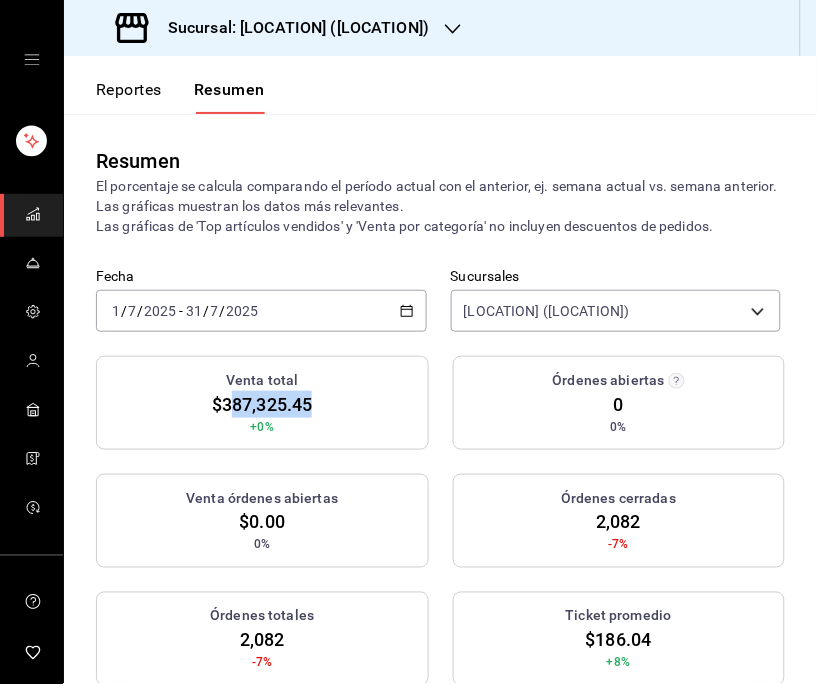 drag, startPoint x: 223, startPoint y: 402, endPoint x: 308, endPoint y: 395, distance: 85.28775 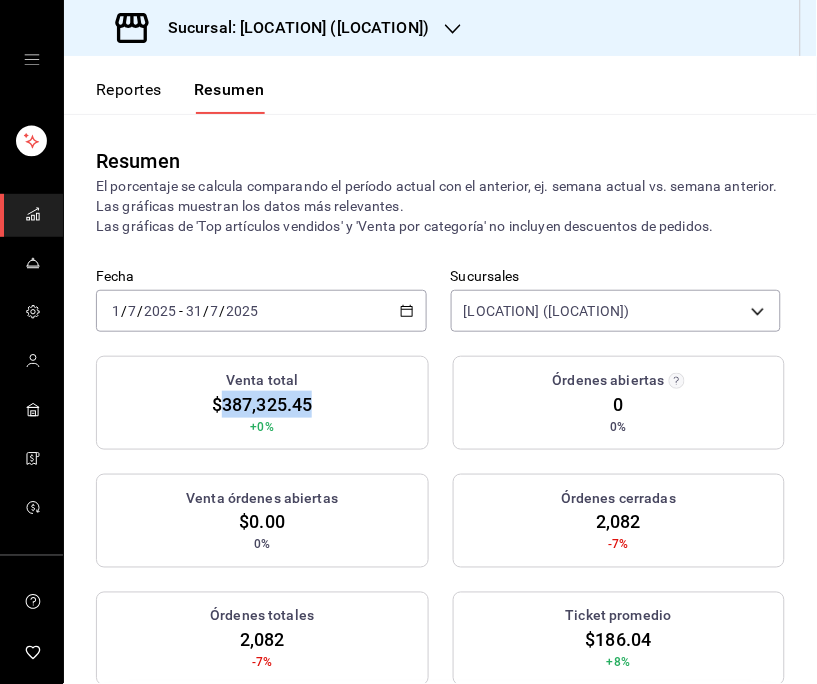drag, startPoint x: 217, startPoint y: 403, endPoint x: 307, endPoint y: 407, distance: 90.088844 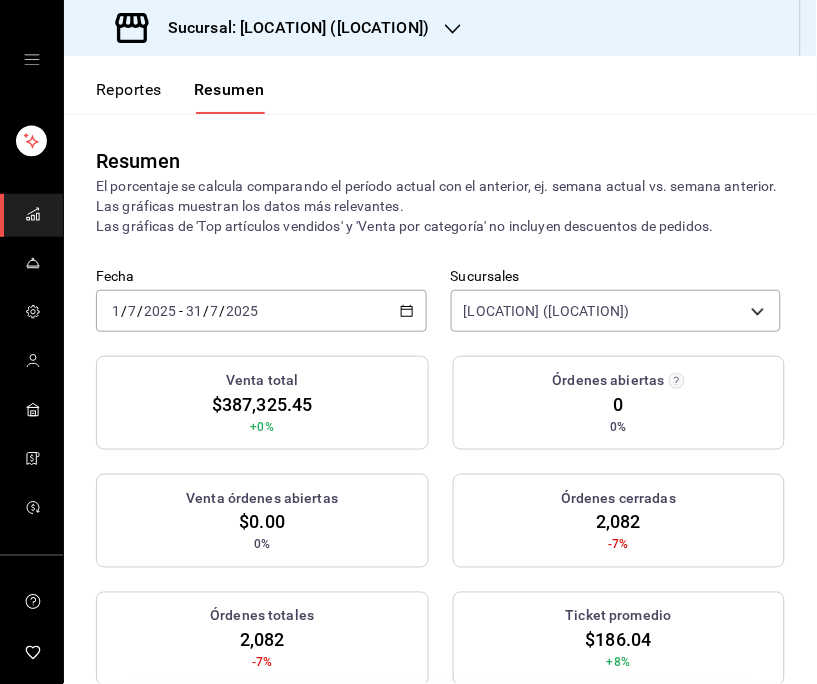 click on "Reportes Resumen" at bounding box center (440, 85) 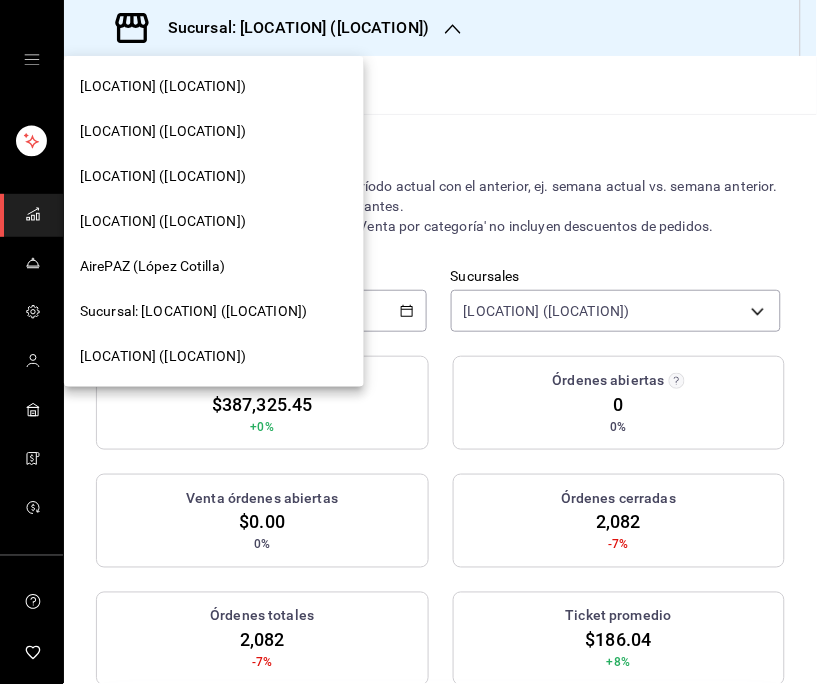 click on "AirePAZ (López Cotilla)" at bounding box center [152, 266] 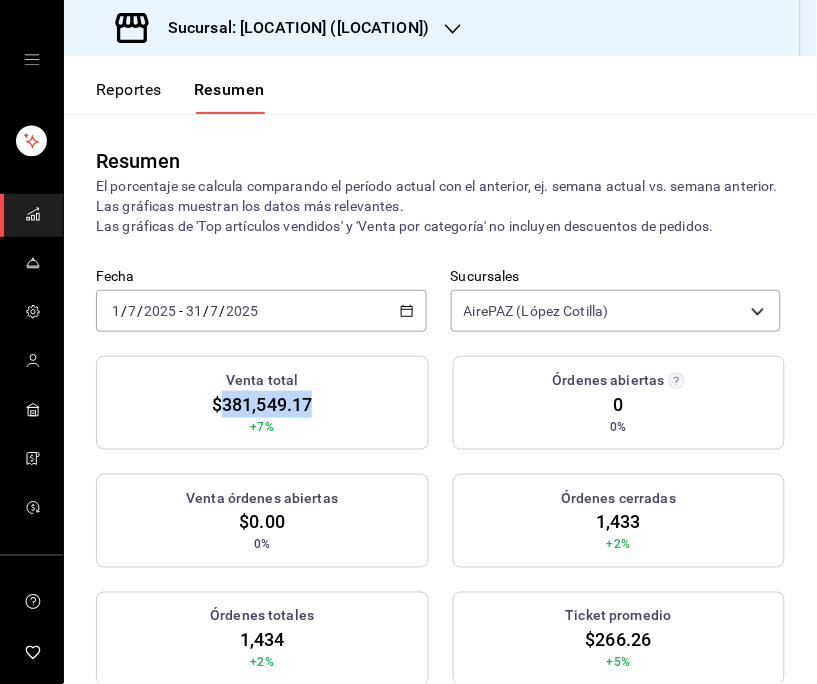 drag, startPoint x: 216, startPoint y: 403, endPoint x: 310, endPoint y: 404, distance: 94.00532 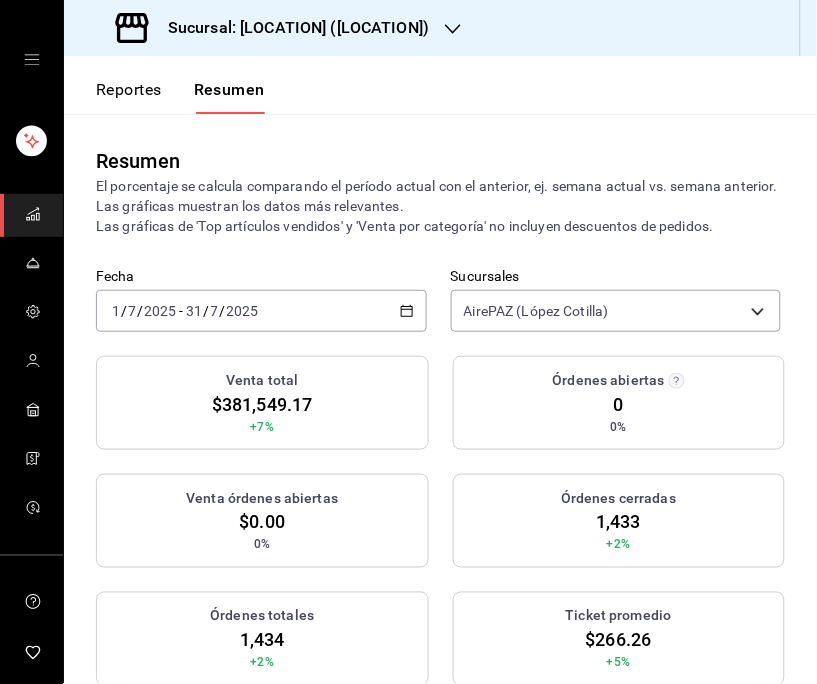 click on "Resumen El porcentaje se calcula comparando el período actual con el anterior, ej. semana actual vs. semana anterior. Las gráficas muestran los datos más relevantes.  Las gráficas de 'Top artículos vendidos' y 'Venta por categoría' no incluyen descuentos de pedidos." at bounding box center (440, 191) 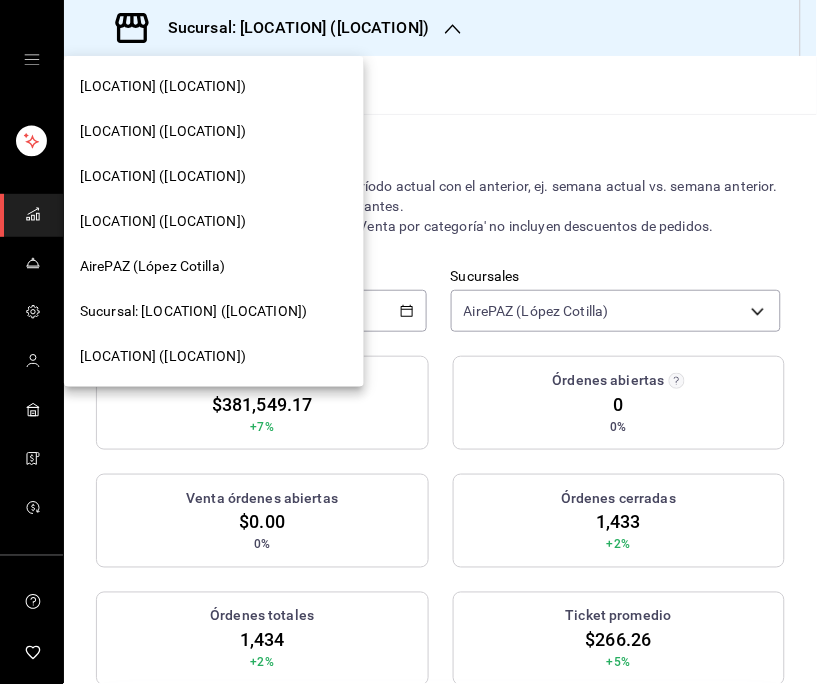 click on "[LOCATION] ([LOCATION])" at bounding box center [163, 221] 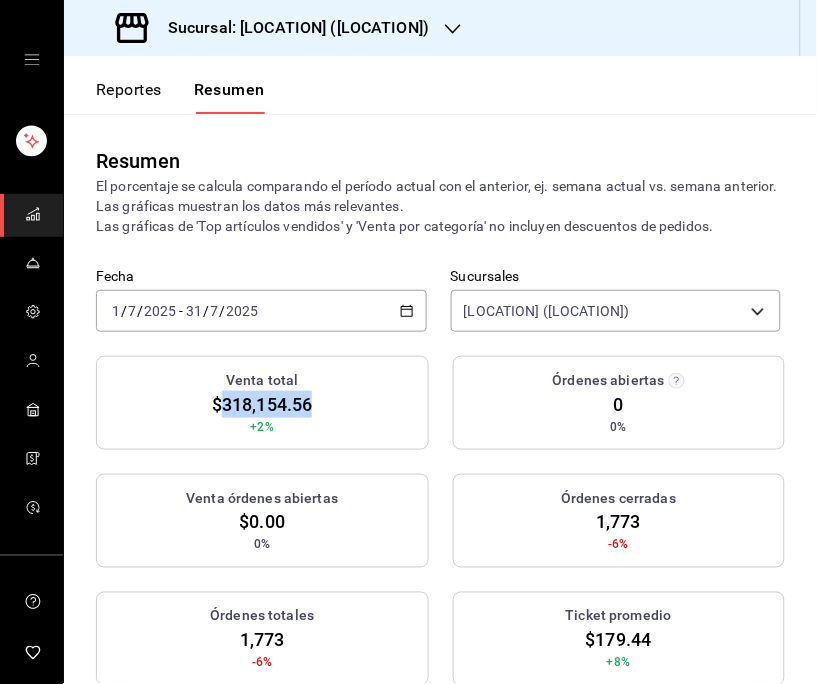 drag, startPoint x: 218, startPoint y: 401, endPoint x: 310, endPoint y: 404, distance: 92.0489 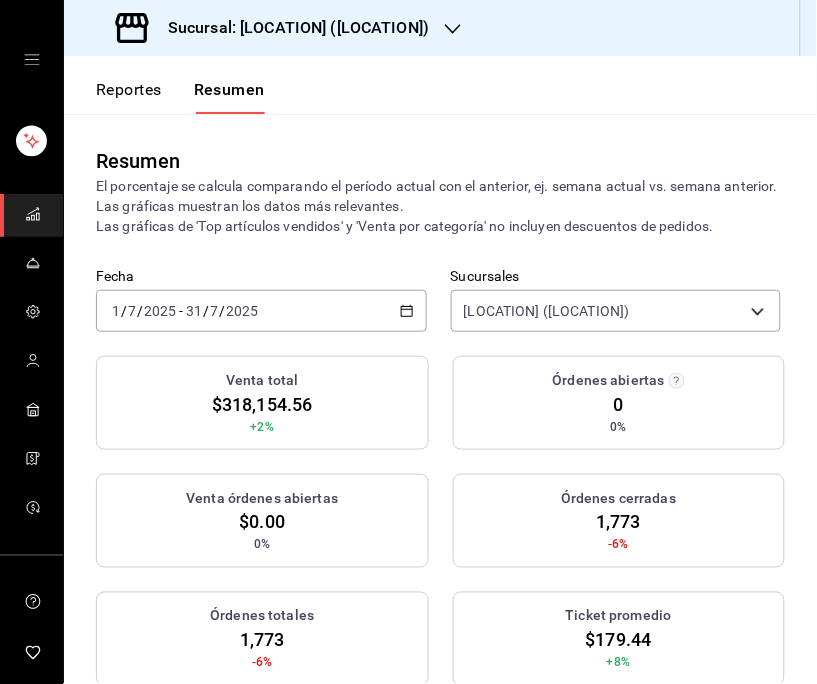 click on "El porcentaje se calcula comparando el período actual con el anterior, ej. semana actual vs. semana anterior. Las gráficas muestran los datos más relevantes.  Las gráficas de 'Top artículos vendidos' y 'Venta por categoría' no incluyen descuentos de pedidos." at bounding box center (440, 206) 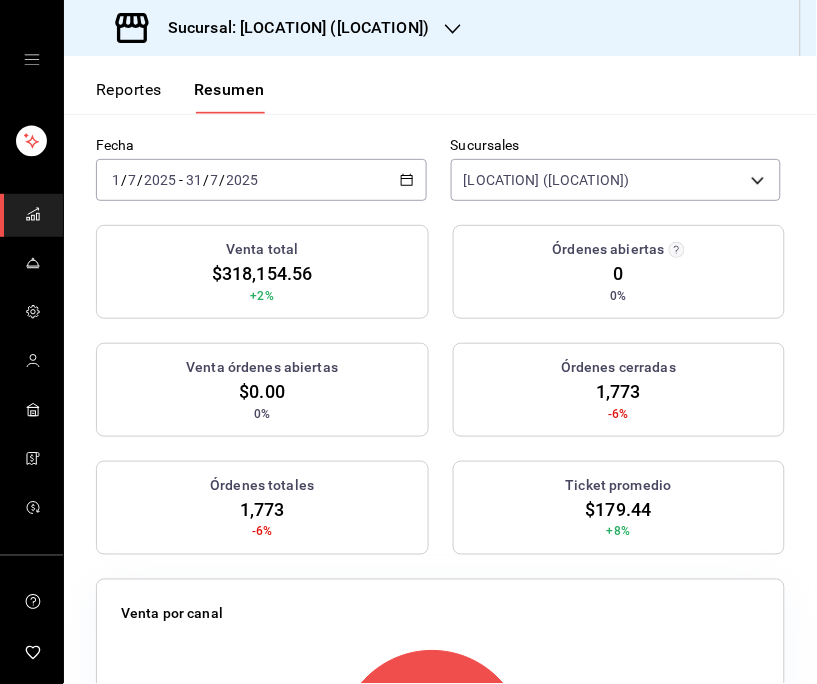 scroll, scrollTop: 172, scrollLeft: 0, axis: vertical 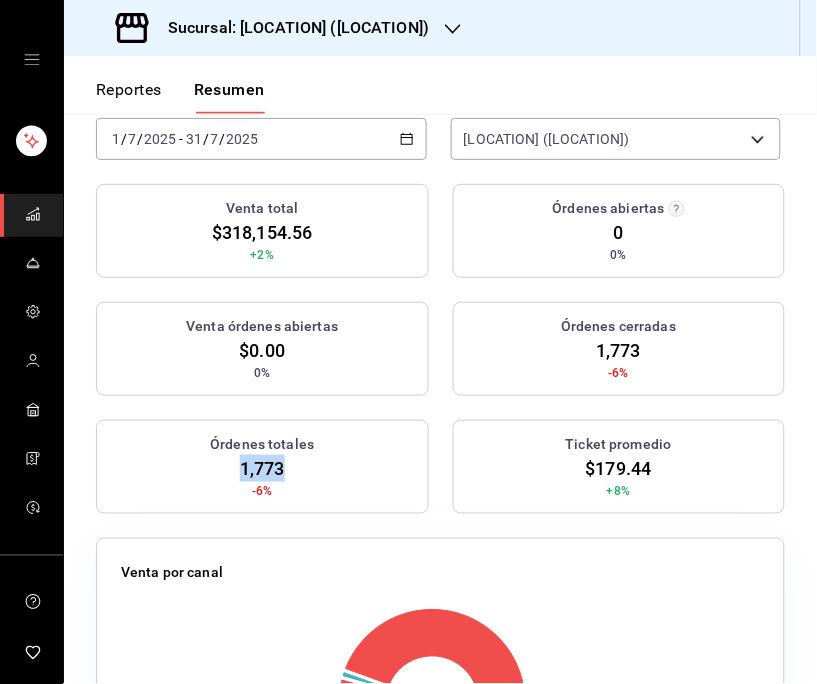 drag, startPoint x: 236, startPoint y: 467, endPoint x: 281, endPoint y: 460, distance: 45.54119 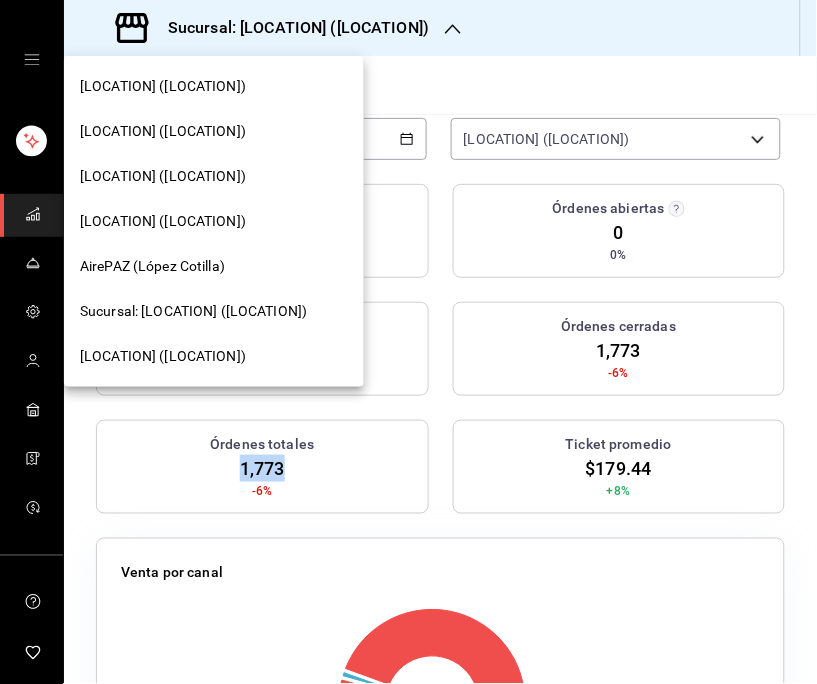 click on "AirePAZ (López Cotilla)" at bounding box center (152, 266) 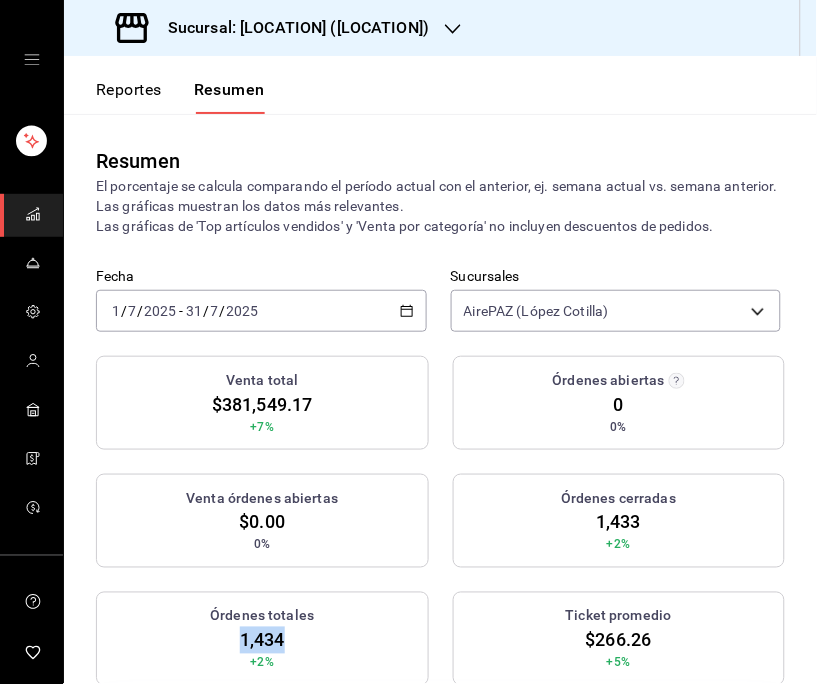 drag, startPoint x: 235, startPoint y: 642, endPoint x: 281, endPoint y: 642, distance: 46 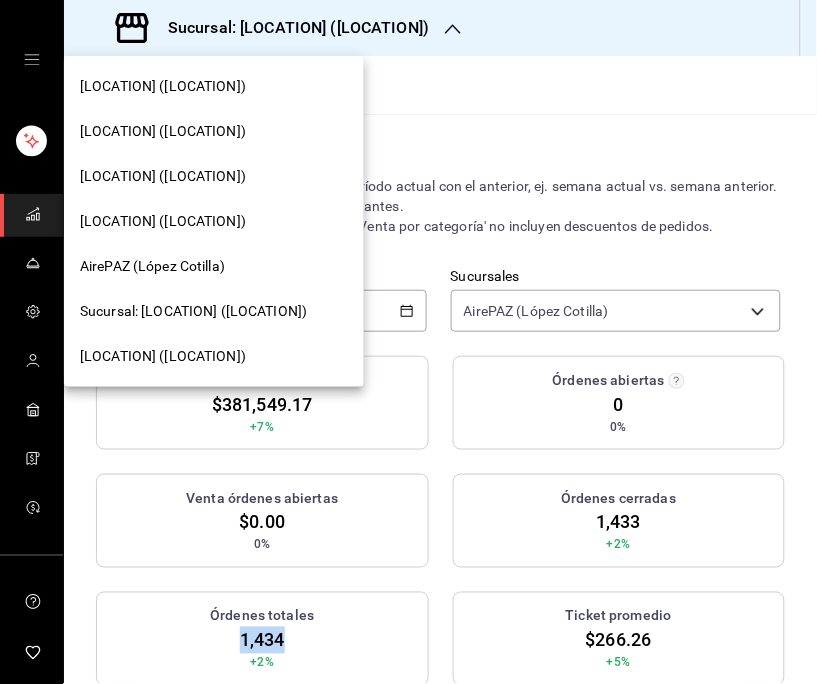 click on "[LOCATION] ([LOCATION])" at bounding box center [163, 176] 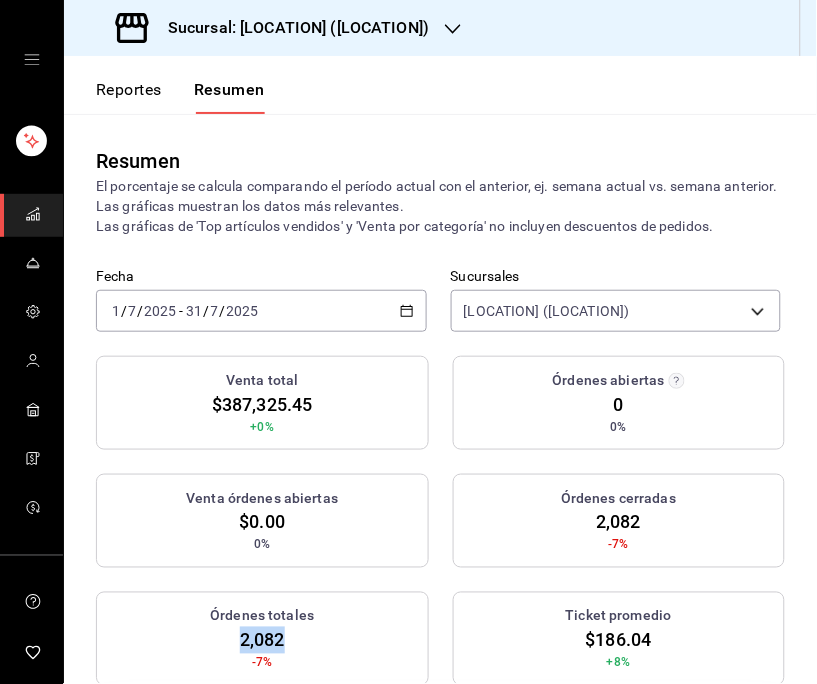 drag, startPoint x: 235, startPoint y: 642, endPoint x: 286, endPoint y: 642, distance: 51 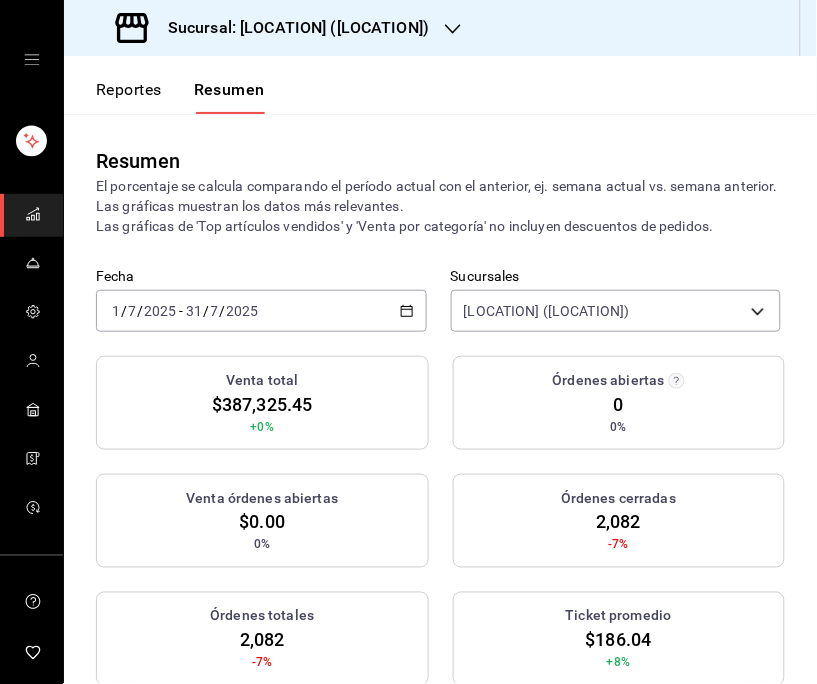 click 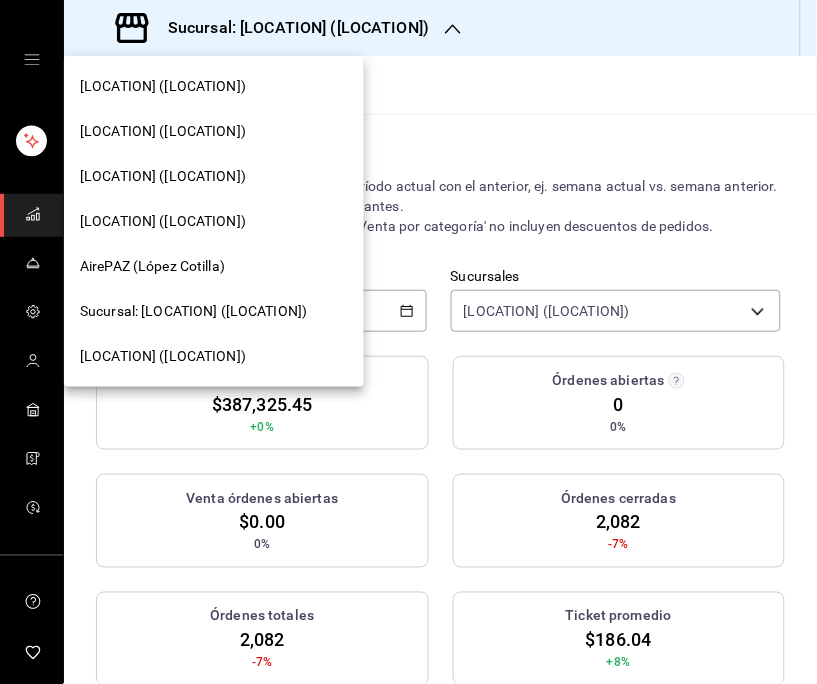 click on "[LOCATION] ([LOCATION])" at bounding box center (163, 356) 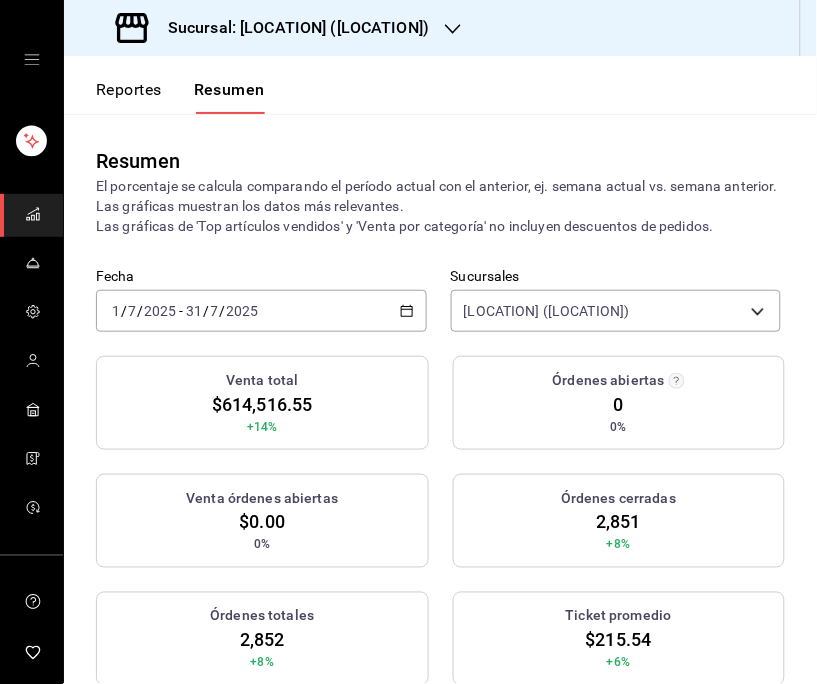 scroll, scrollTop: 86, scrollLeft: 0, axis: vertical 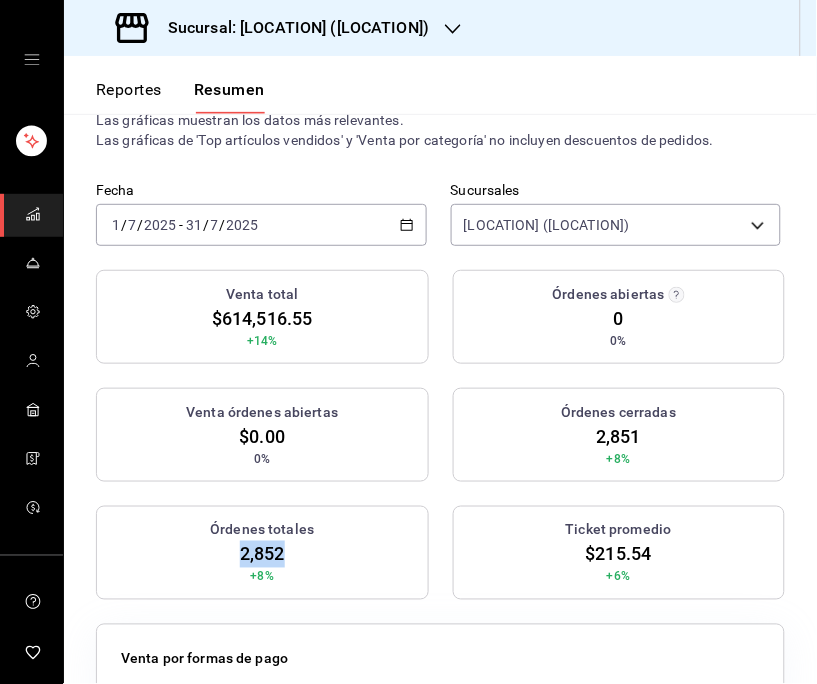 drag, startPoint x: 238, startPoint y: 551, endPoint x: 294, endPoint y: 560, distance: 56.718605 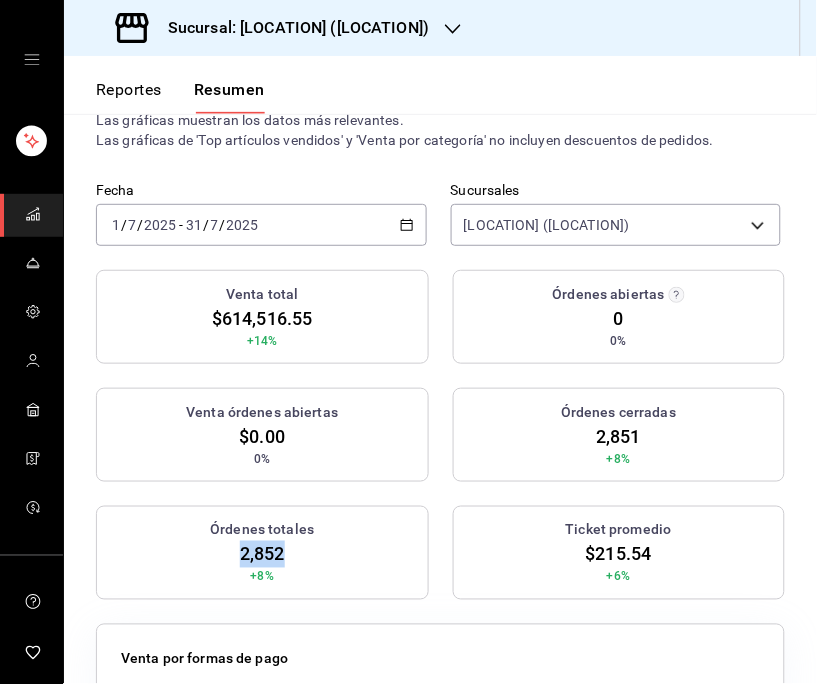 click 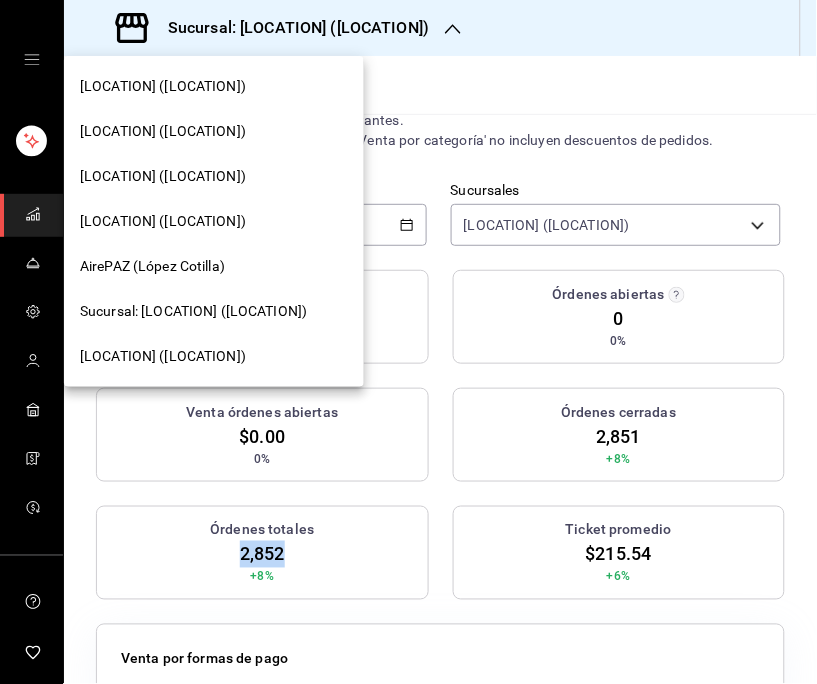 click on "[LOCATION] ([LOCATION])" at bounding box center [214, 86] 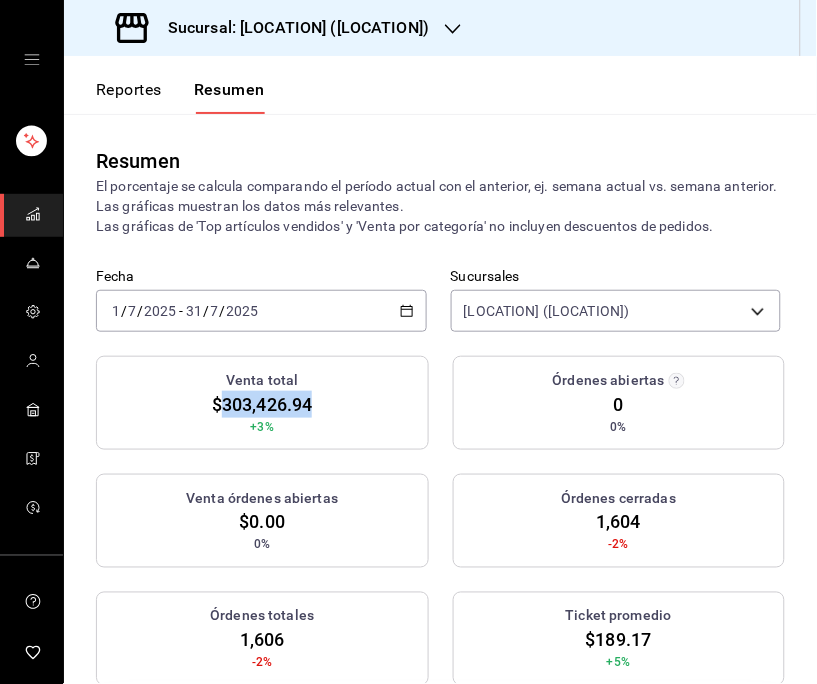 drag, startPoint x: 221, startPoint y: 404, endPoint x: 311, endPoint y: 400, distance: 90.088844 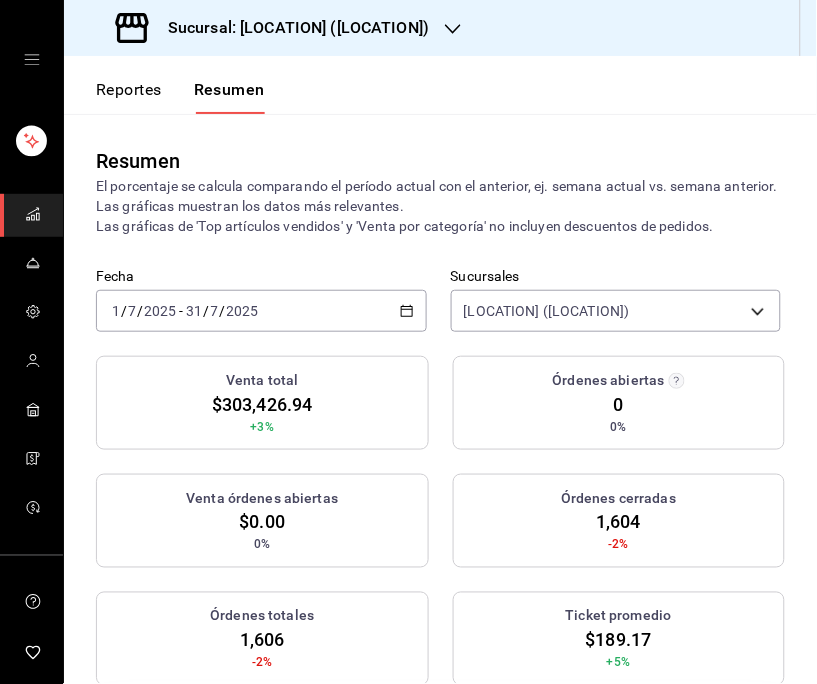 click on "Órdenes totales" at bounding box center (262, 616) 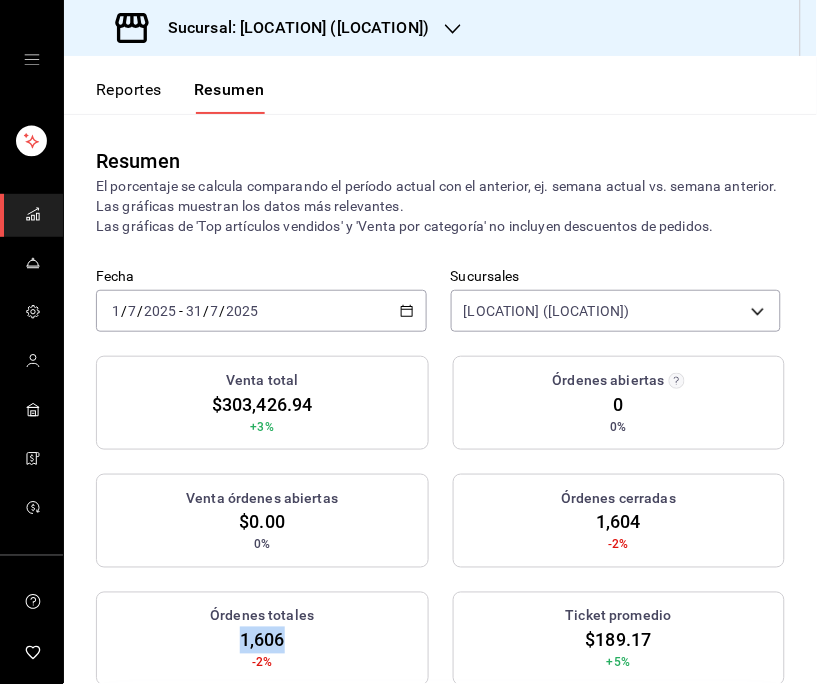 drag, startPoint x: 235, startPoint y: 641, endPoint x: 284, endPoint y: 636, distance: 49.25444 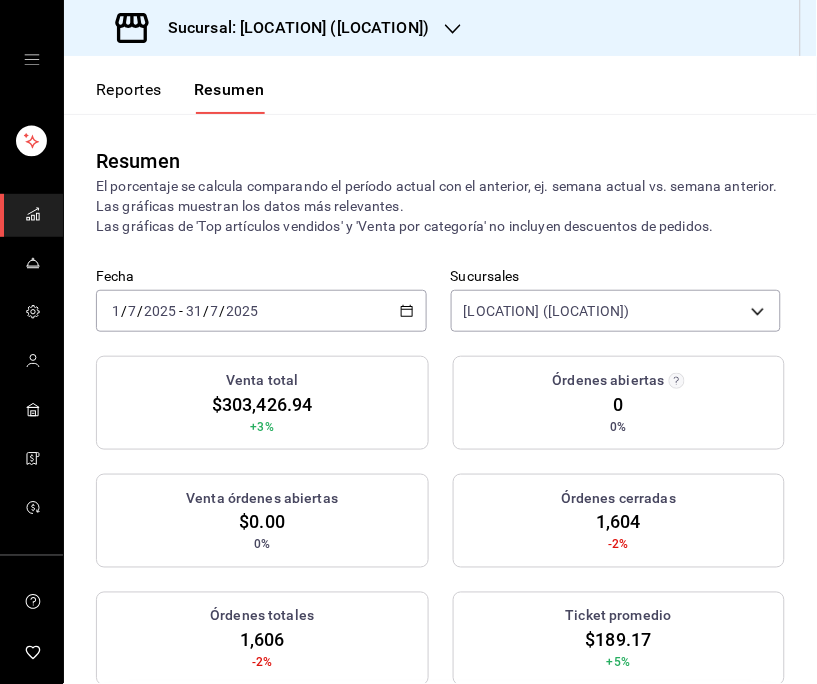 click on "El porcentaje se calcula comparando el período actual con el anterior, ej. semana actual vs. semana anterior. Las gráficas muestran los datos más relevantes.  Las gráficas de 'Top artículos vendidos' y 'Venta por categoría' no incluyen descuentos de pedidos." at bounding box center [440, 206] 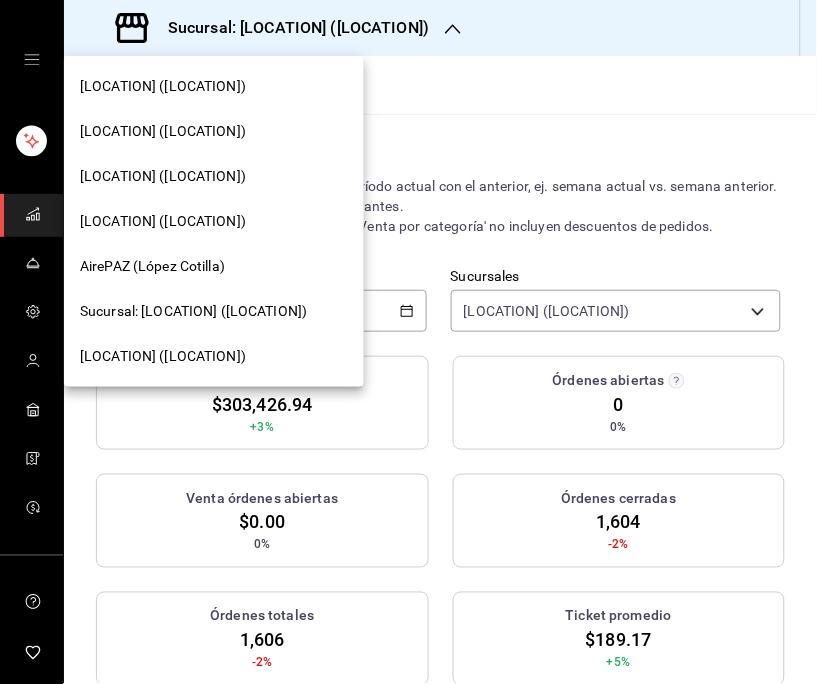 click on "[LOCATION] ([LOCATION])" at bounding box center [163, 131] 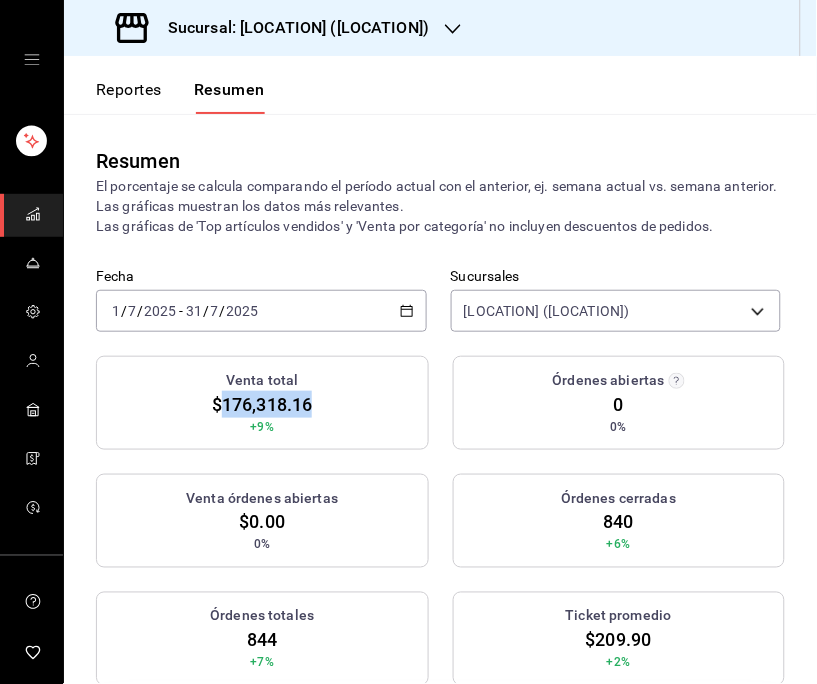 drag, startPoint x: 215, startPoint y: 404, endPoint x: 313, endPoint y: 398, distance: 98.1835 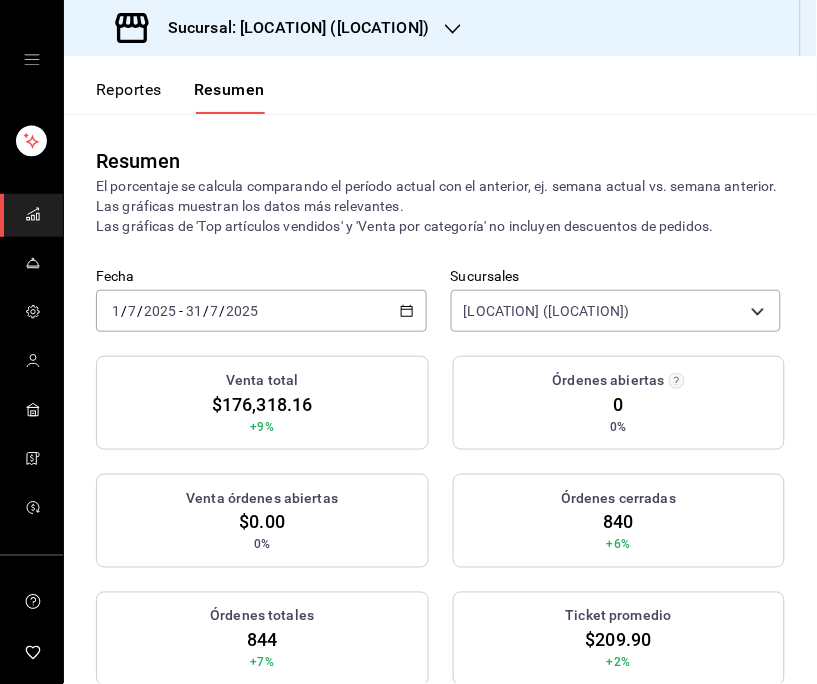 click on "Resumen El porcentaje se calcula comparando el período actual con el anterior, ej. semana actual vs. semana anterior. Las gráficas muestran los datos más relevantes.  Las gráficas de 'Top artículos vendidos' y 'Venta por categoría' no incluyen descuentos de pedidos." at bounding box center [440, 191] 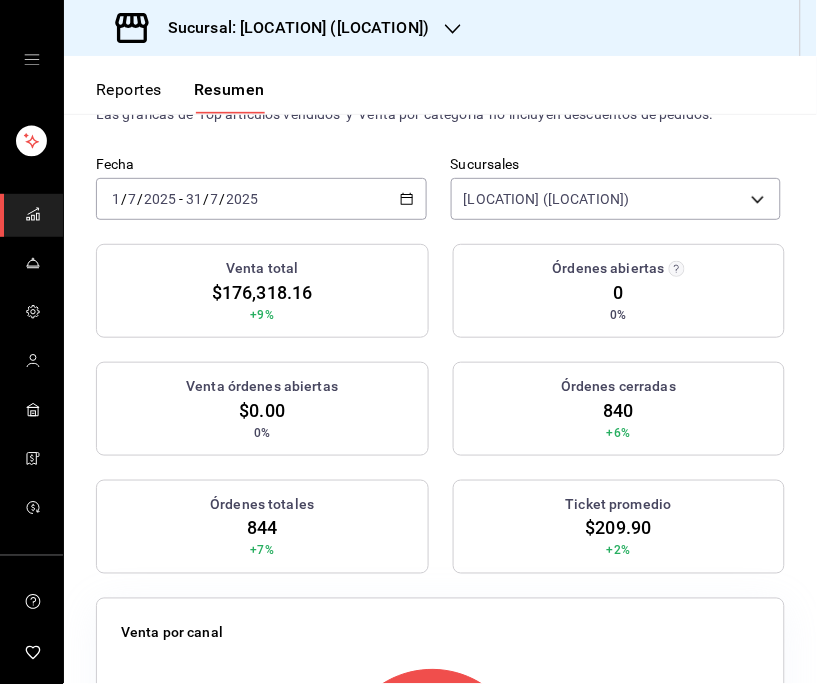 scroll, scrollTop: 116, scrollLeft: 0, axis: vertical 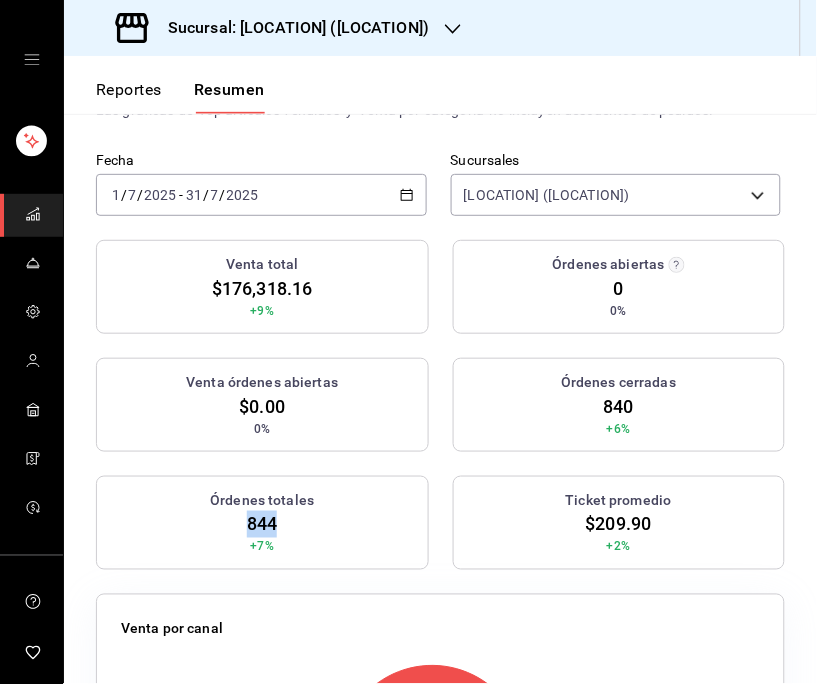 drag, startPoint x: 242, startPoint y: 524, endPoint x: 275, endPoint y: 523, distance: 33.01515 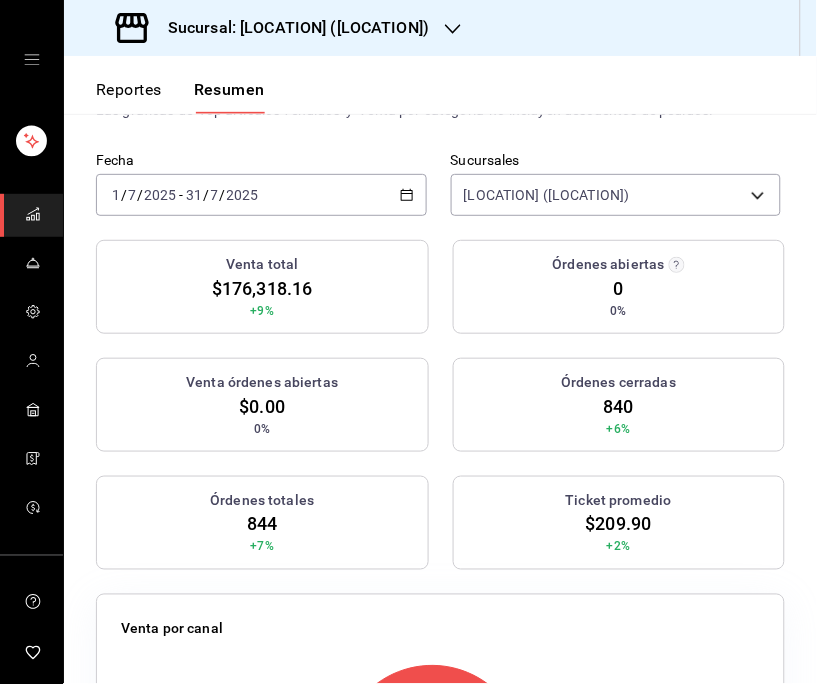 click on "Resumen El porcentaje se calcula comparando el período actual con el anterior, ej. semana actual vs. semana anterior. Las gráficas muestran los datos más relevantes.  Las gráficas de 'Top artículos vendidos' y 'Venta por categoría' no incluyen descuentos de pedidos." at bounding box center [440, 75] 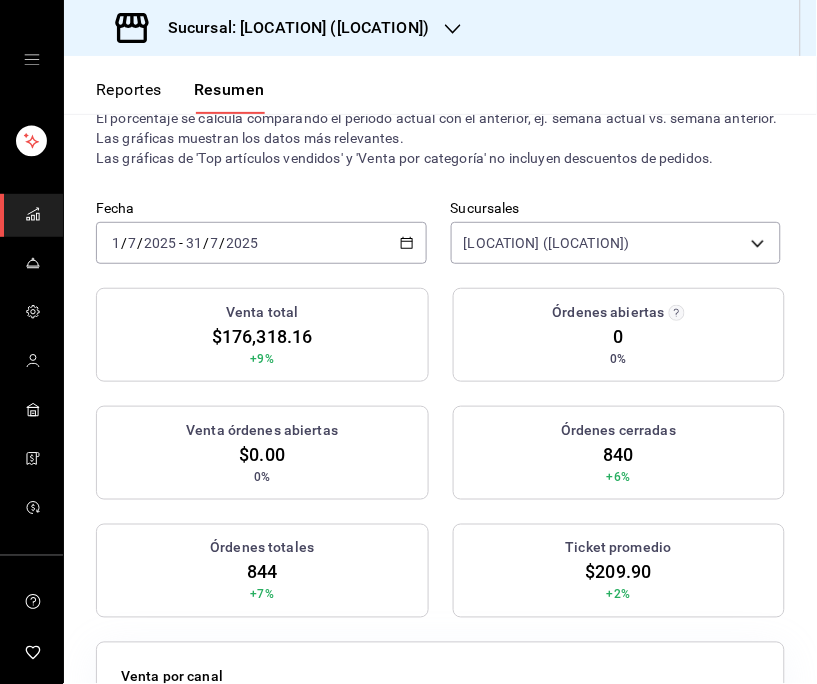 scroll, scrollTop: 0, scrollLeft: 0, axis: both 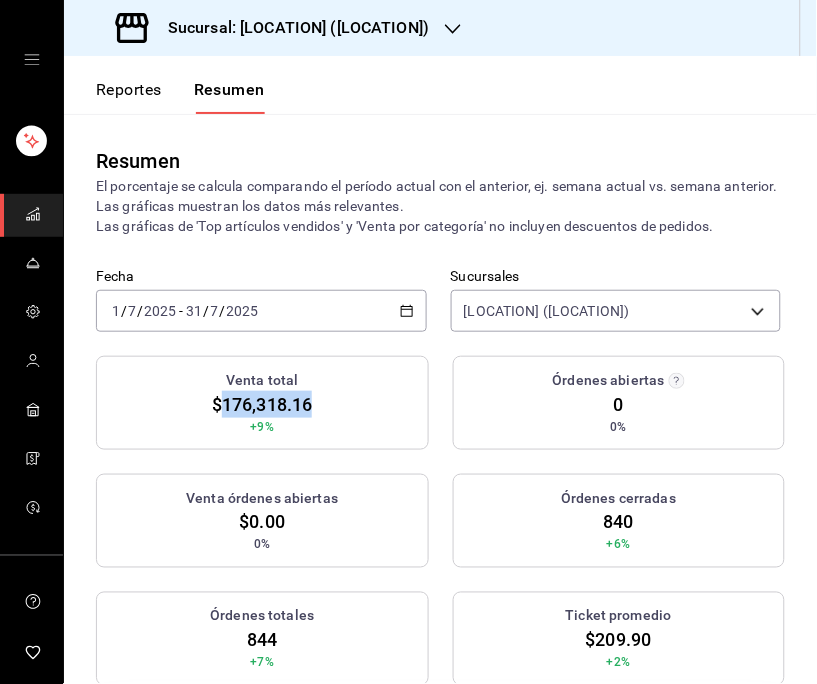 drag, startPoint x: 214, startPoint y: 403, endPoint x: 306, endPoint y: 400, distance: 92.0489 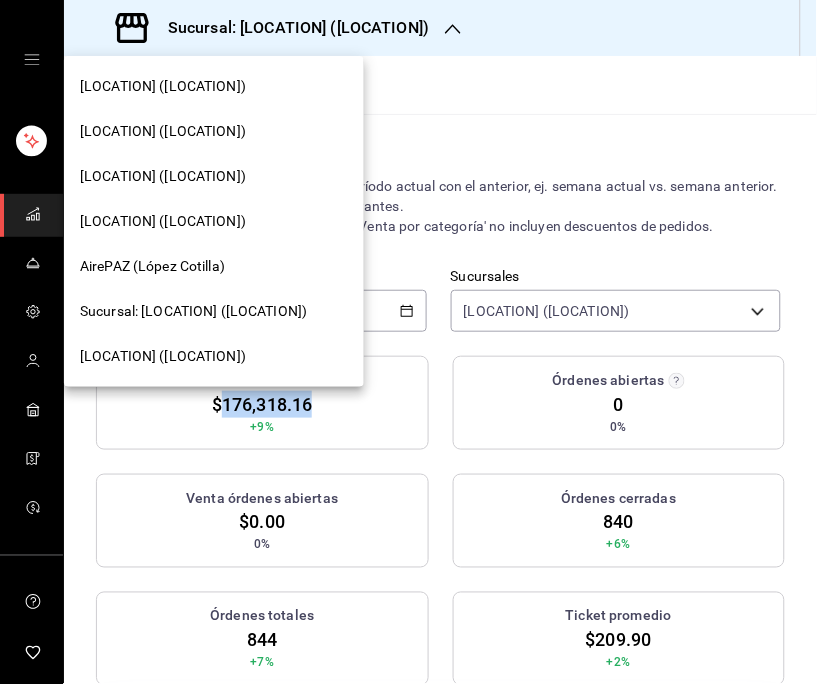 click on "[LOCATION] ([LOCATION])" at bounding box center (214, 86) 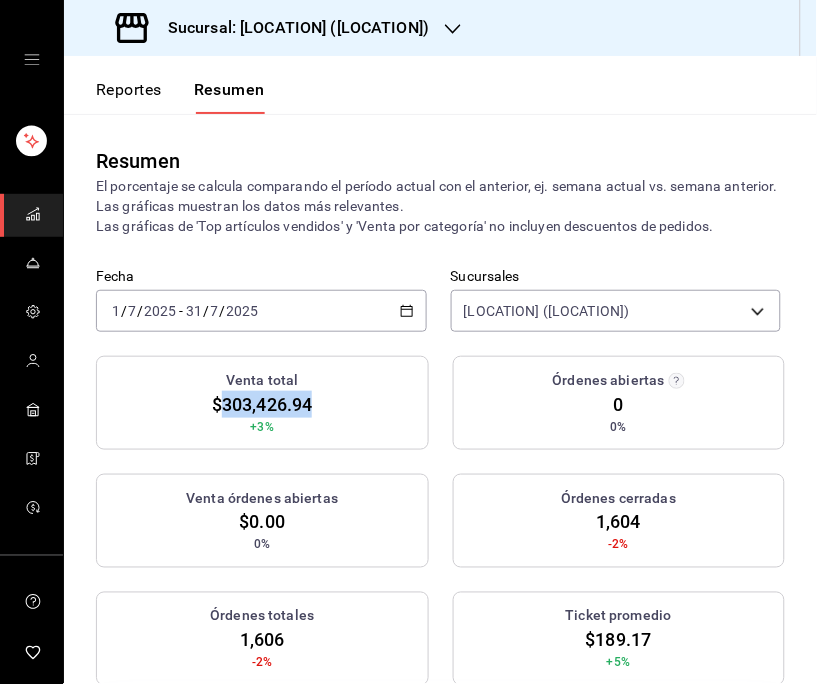 drag, startPoint x: 216, startPoint y: 403, endPoint x: 311, endPoint y: 407, distance: 95.084175 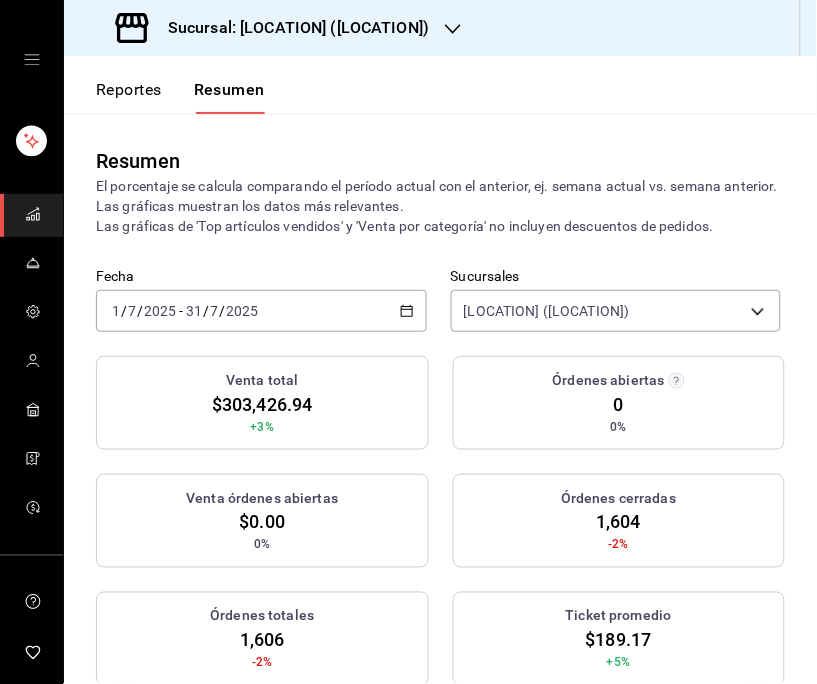 click on "Fecha" at bounding box center [261, 277] 